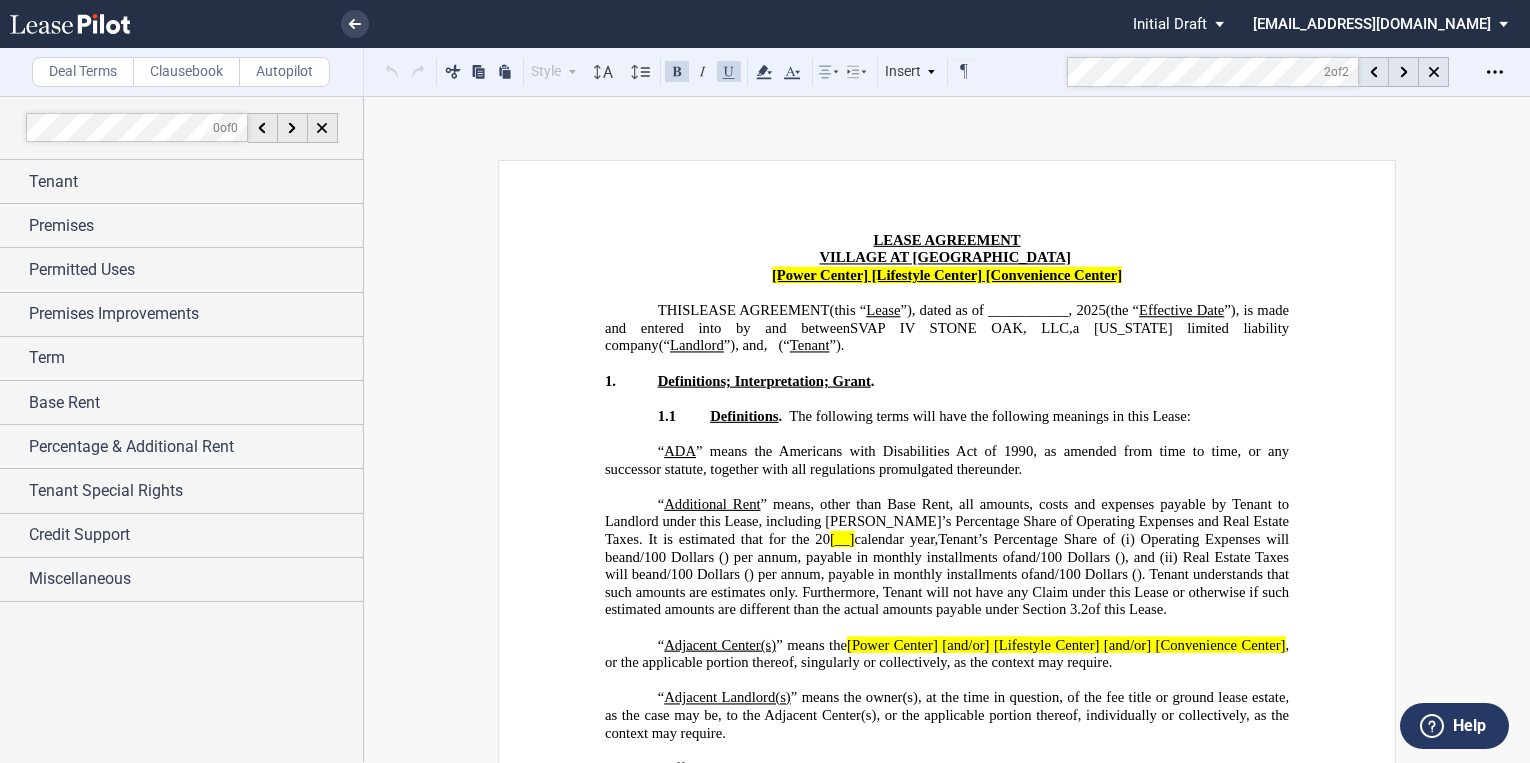 scroll, scrollTop: 0, scrollLeft: 0, axis: both 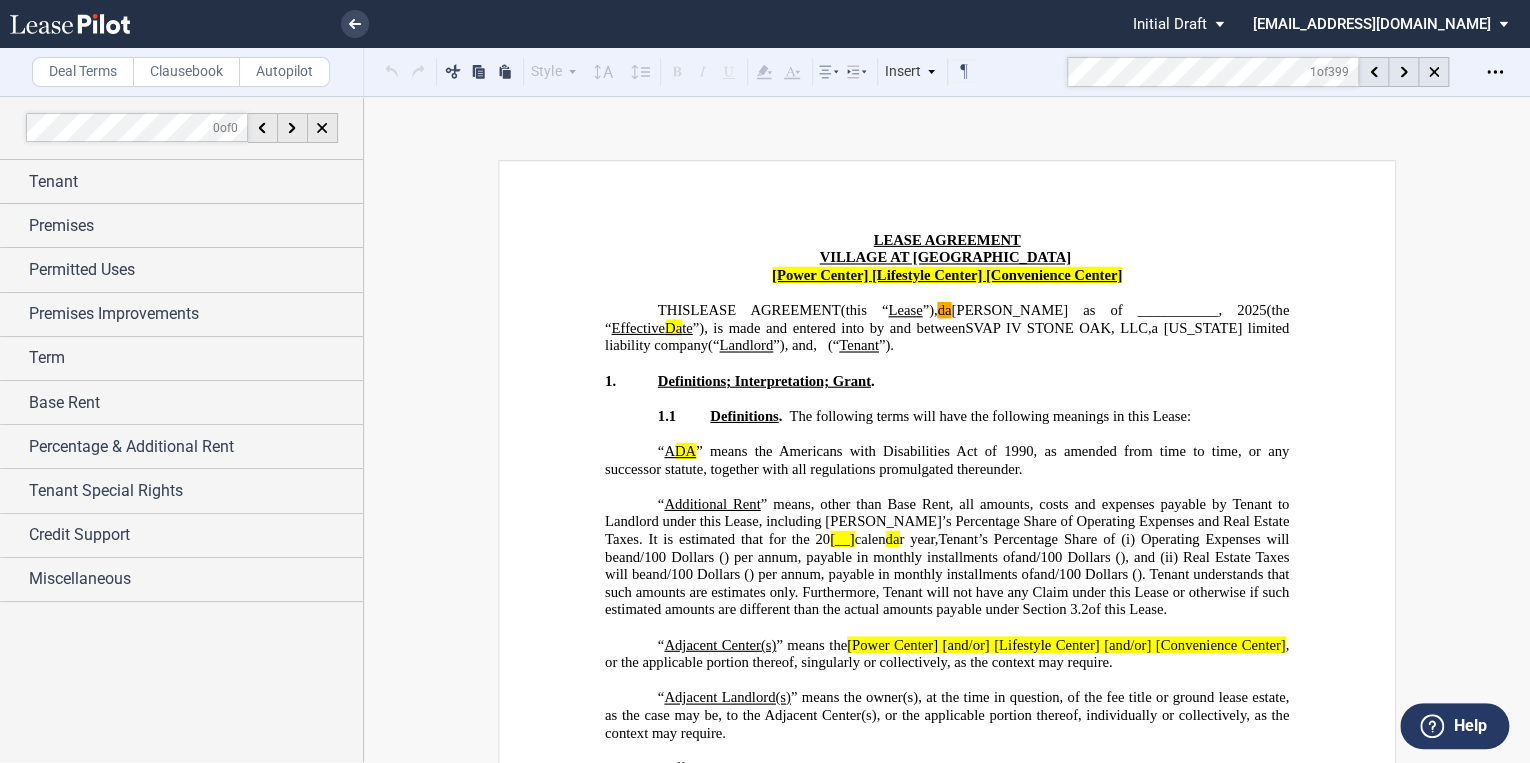 click on "Deal Terms
Clausebook
Autopilot
Style
Normal
8pt
9pt
10pt
10.5pt
11pt
12pt
14pt
16pt
Normal
1
1.15
1.5
2
3
No Color
Automatic
Align Left
Center
Align Right
Justify
Paragraph
First Line
Insert
List
Select
list outline
you would like to define
LEASE_OUTLINE
Section 1 Subsection 1.1 Subsection 1.1.1 Subsection (a) Normal
PROHIBITED_OUTLINE
Section 1" at bounding box center (765, 72) 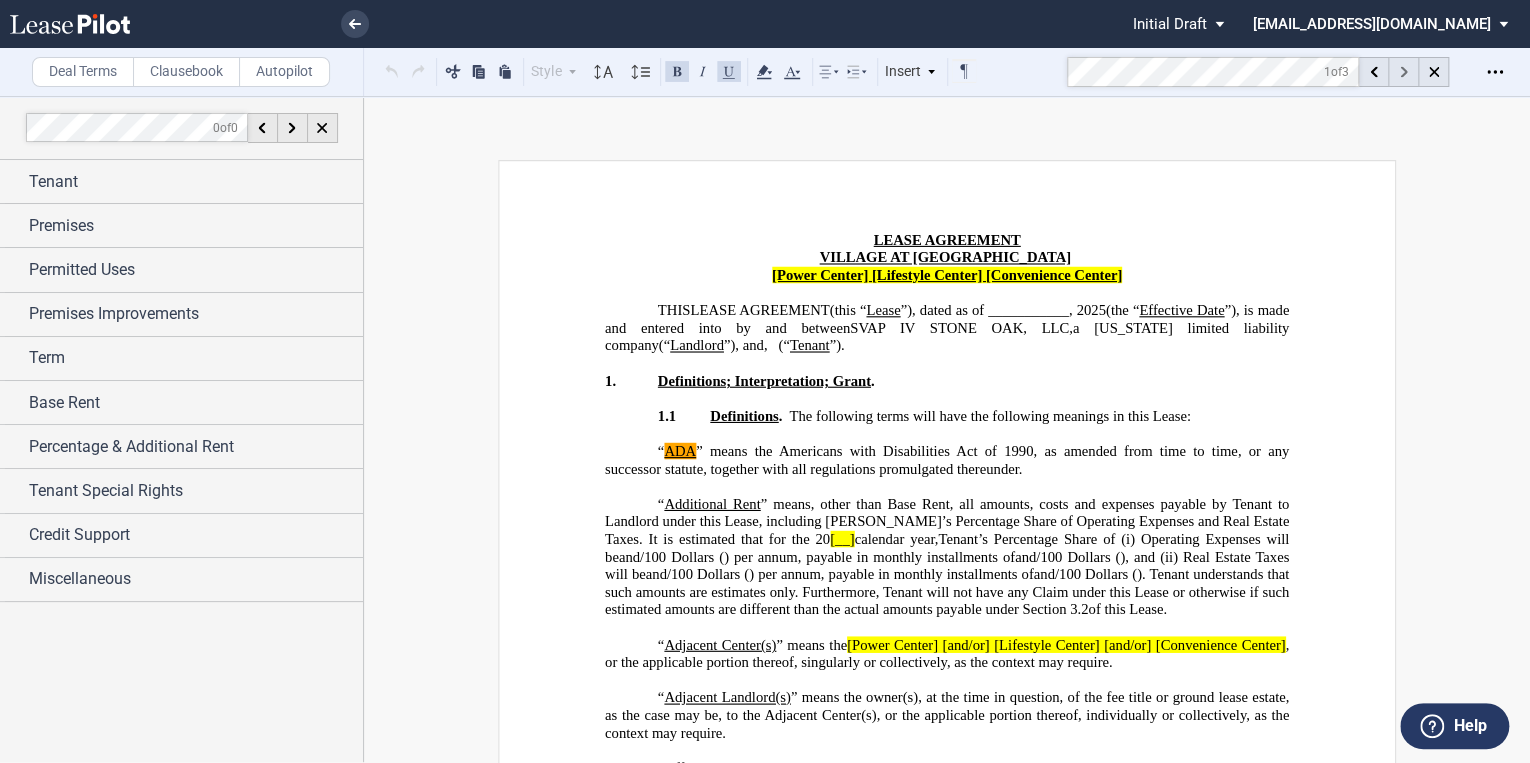 click 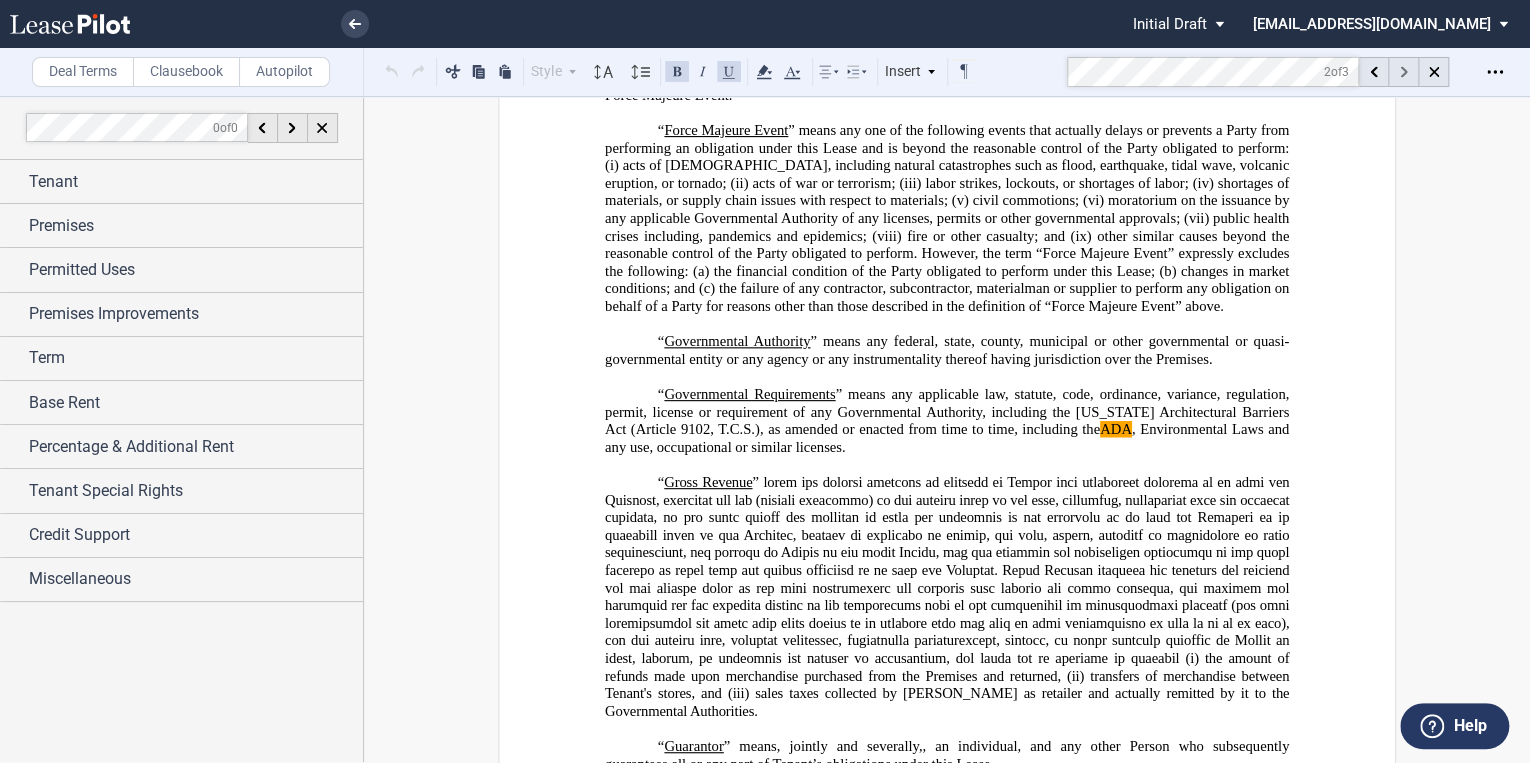 scroll, scrollTop: 2462, scrollLeft: 0, axis: vertical 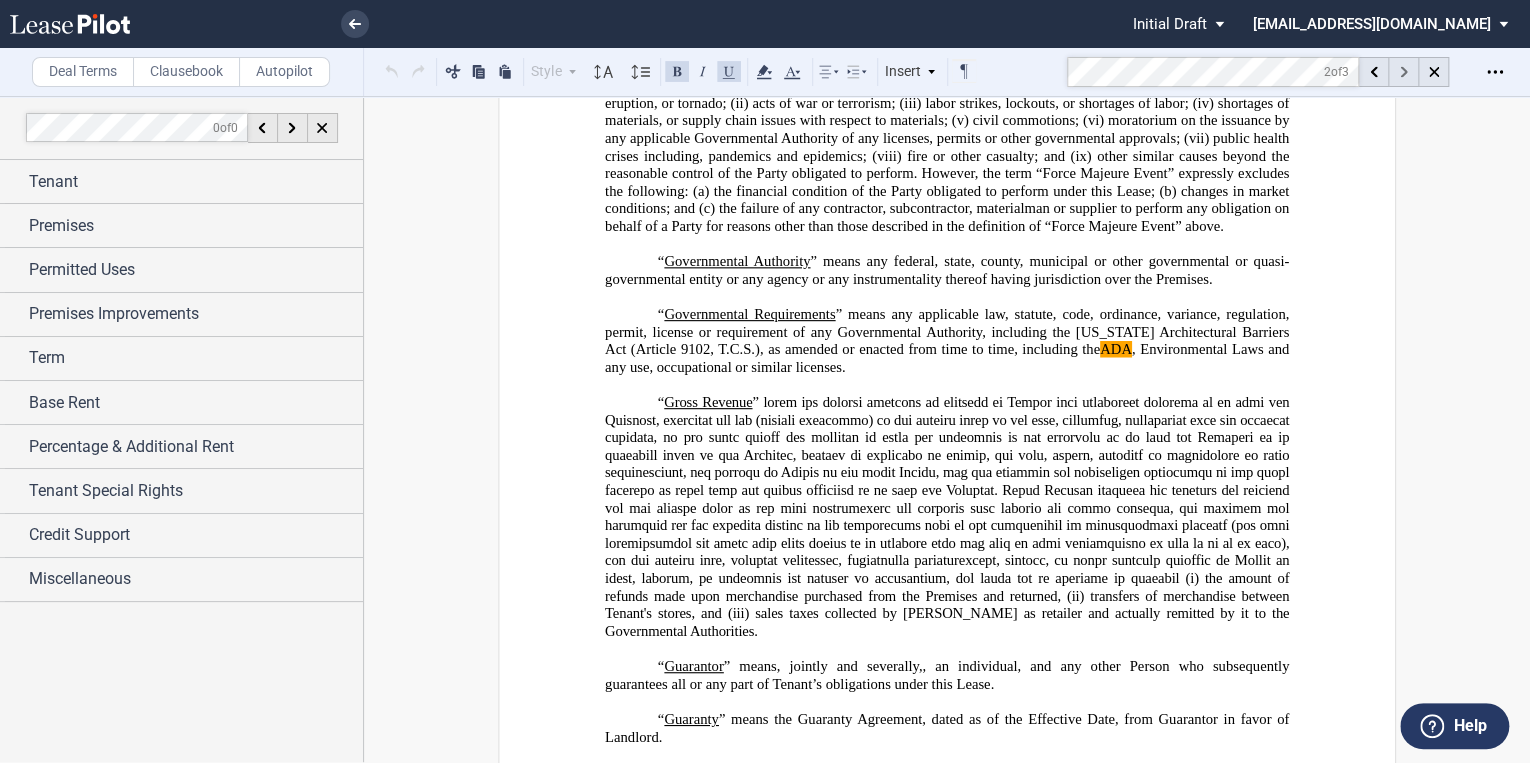 click 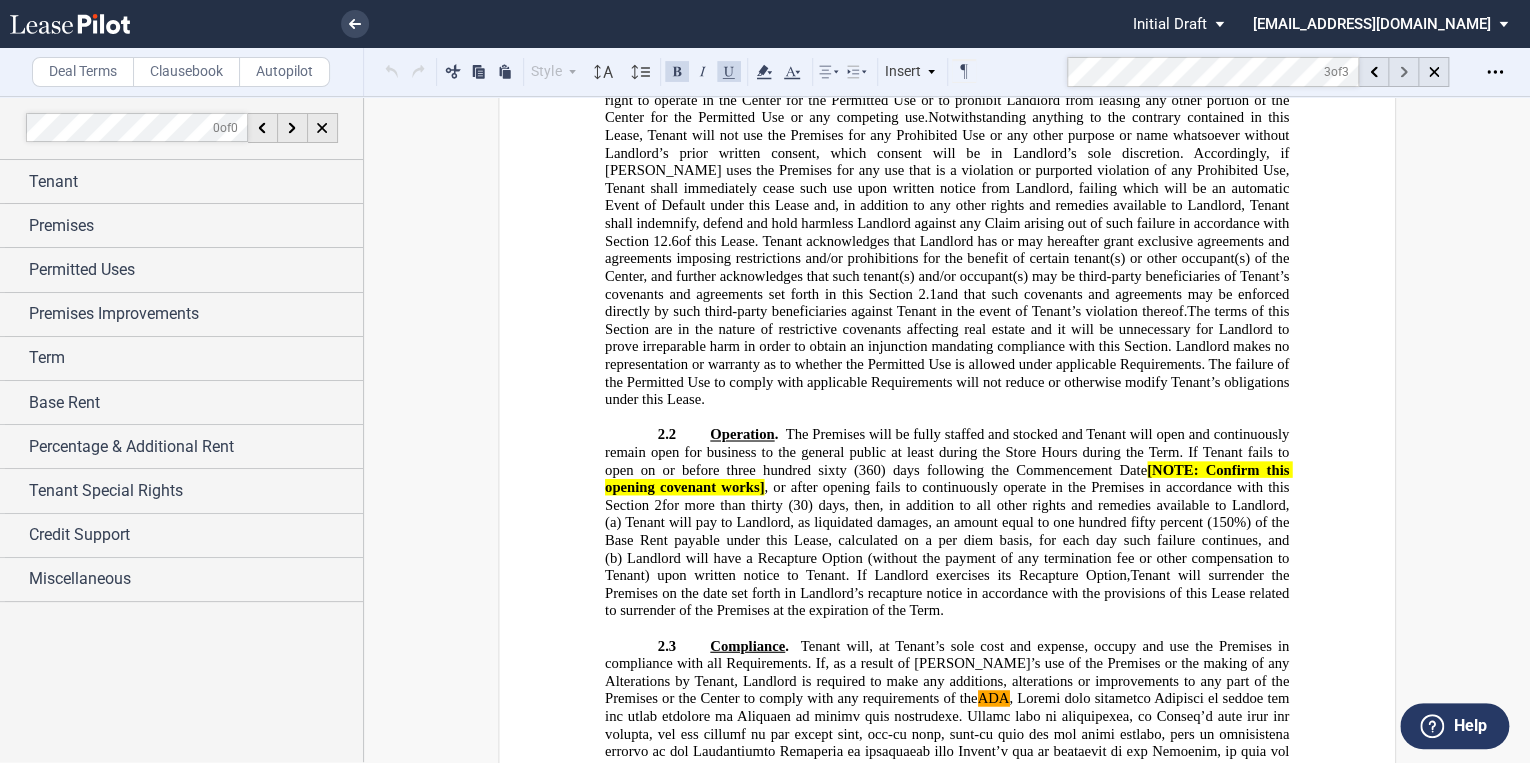 scroll, scrollTop: 8604, scrollLeft: 0, axis: vertical 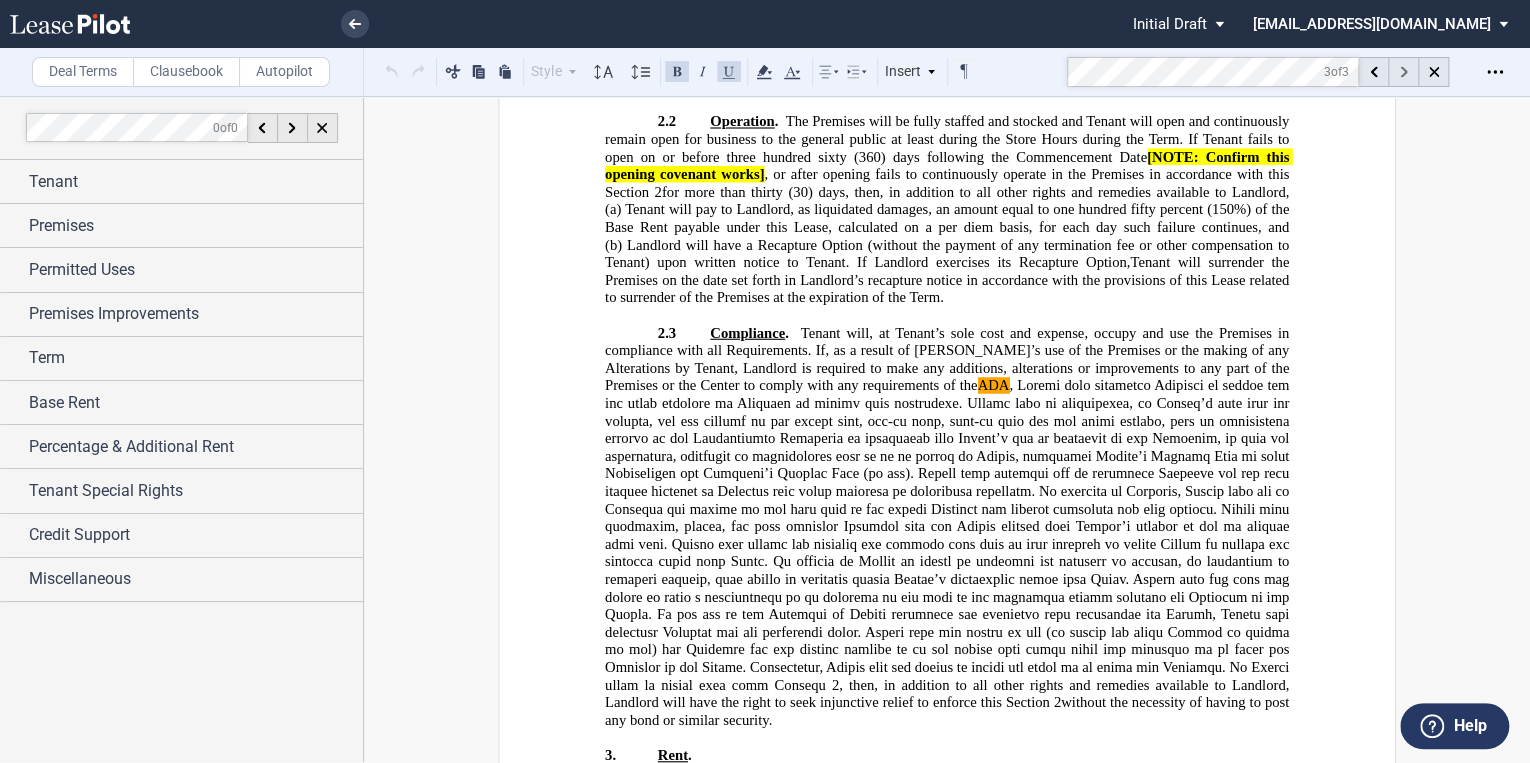 click 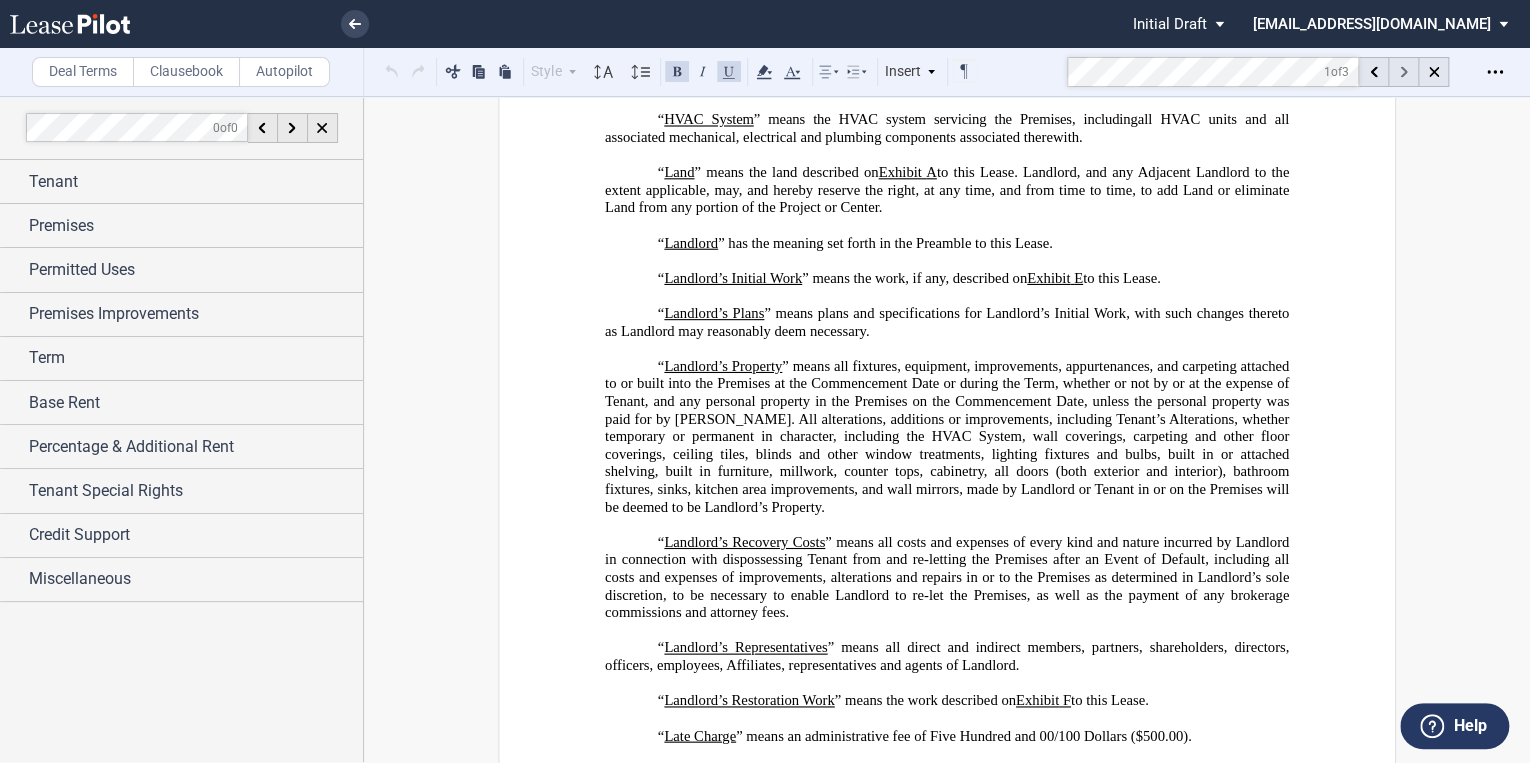 scroll, scrollTop: 84, scrollLeft: 0, axis: vertical 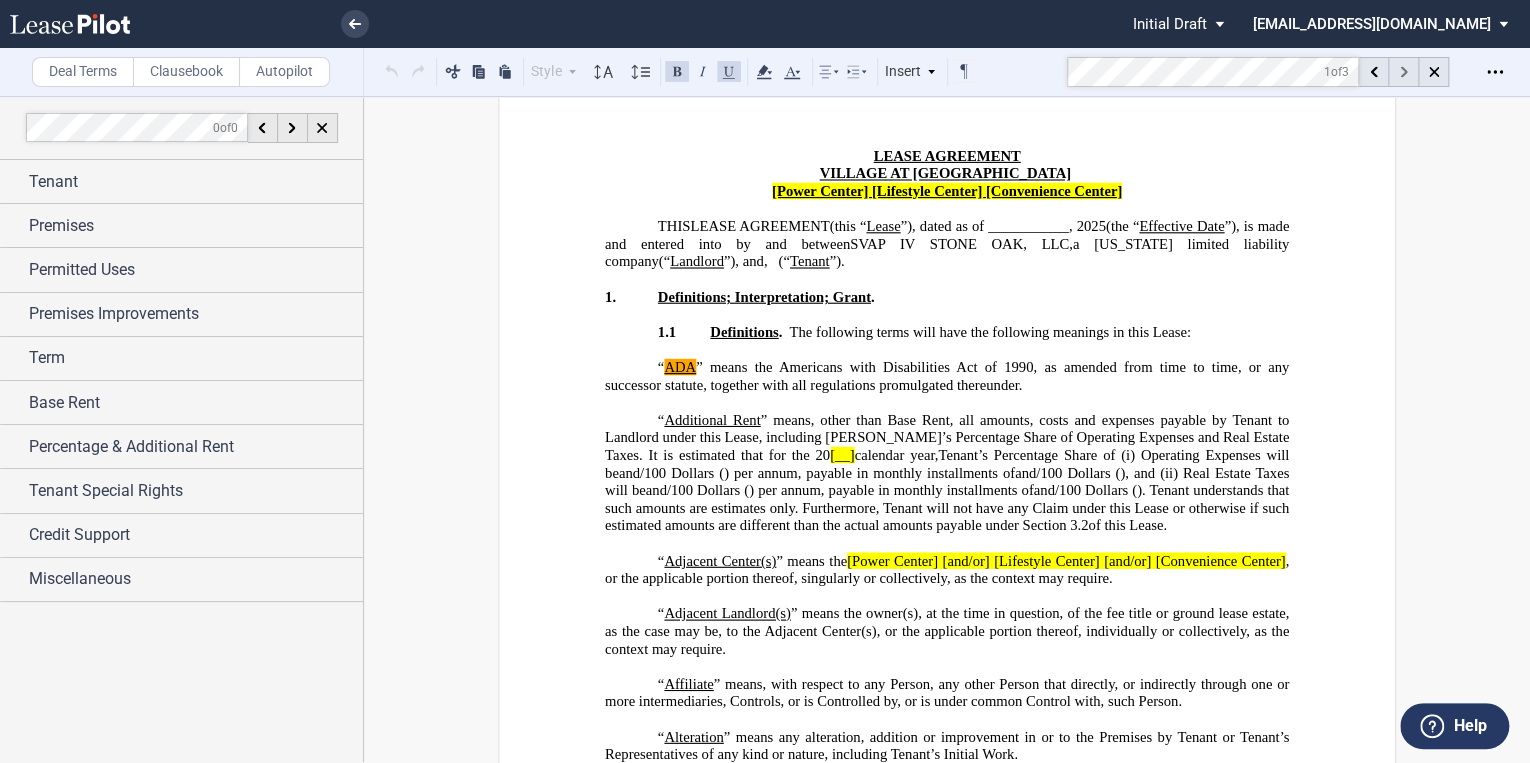 click 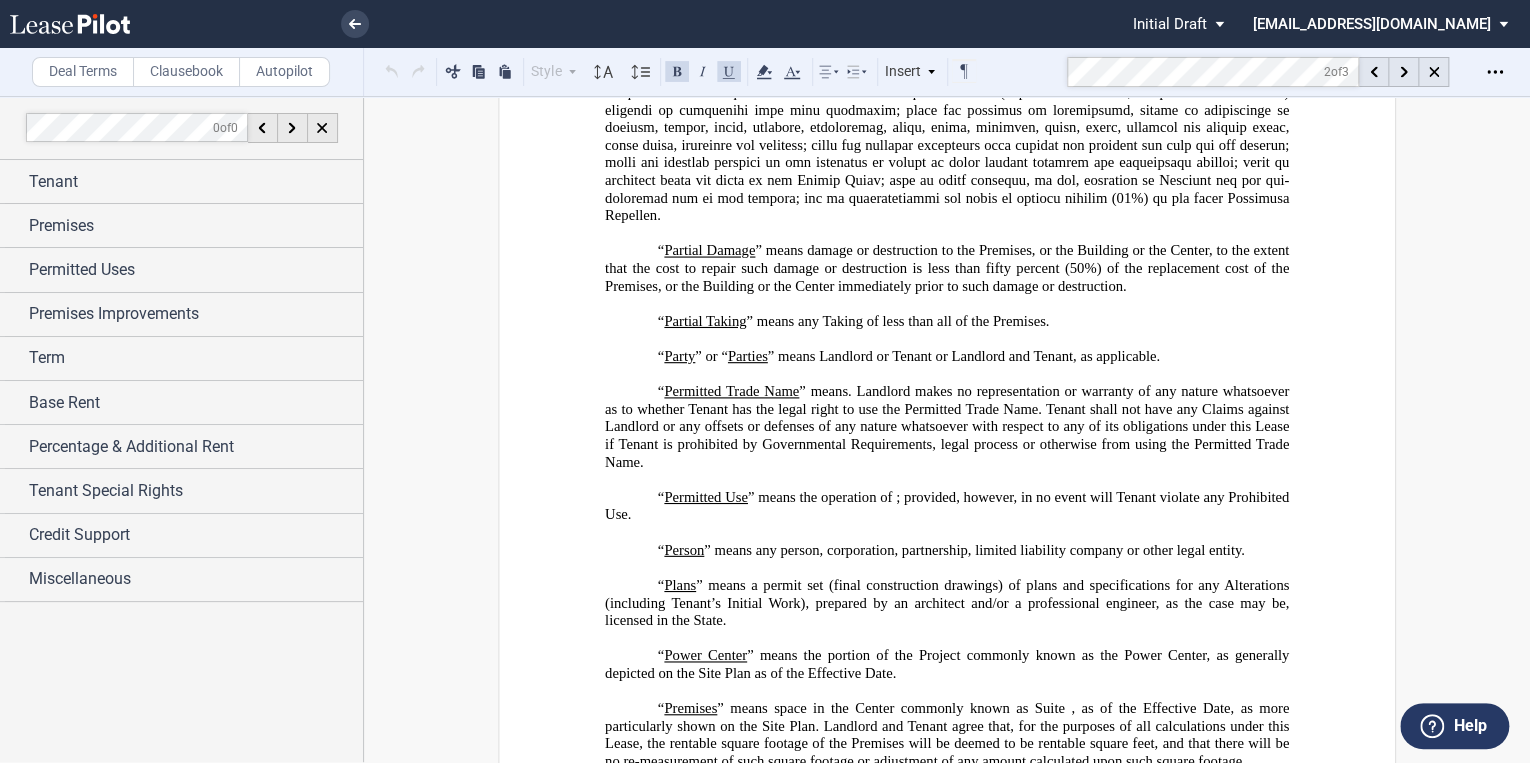 scroll, scrollTop: 4862, scrollLeft: 0, axis: vertical 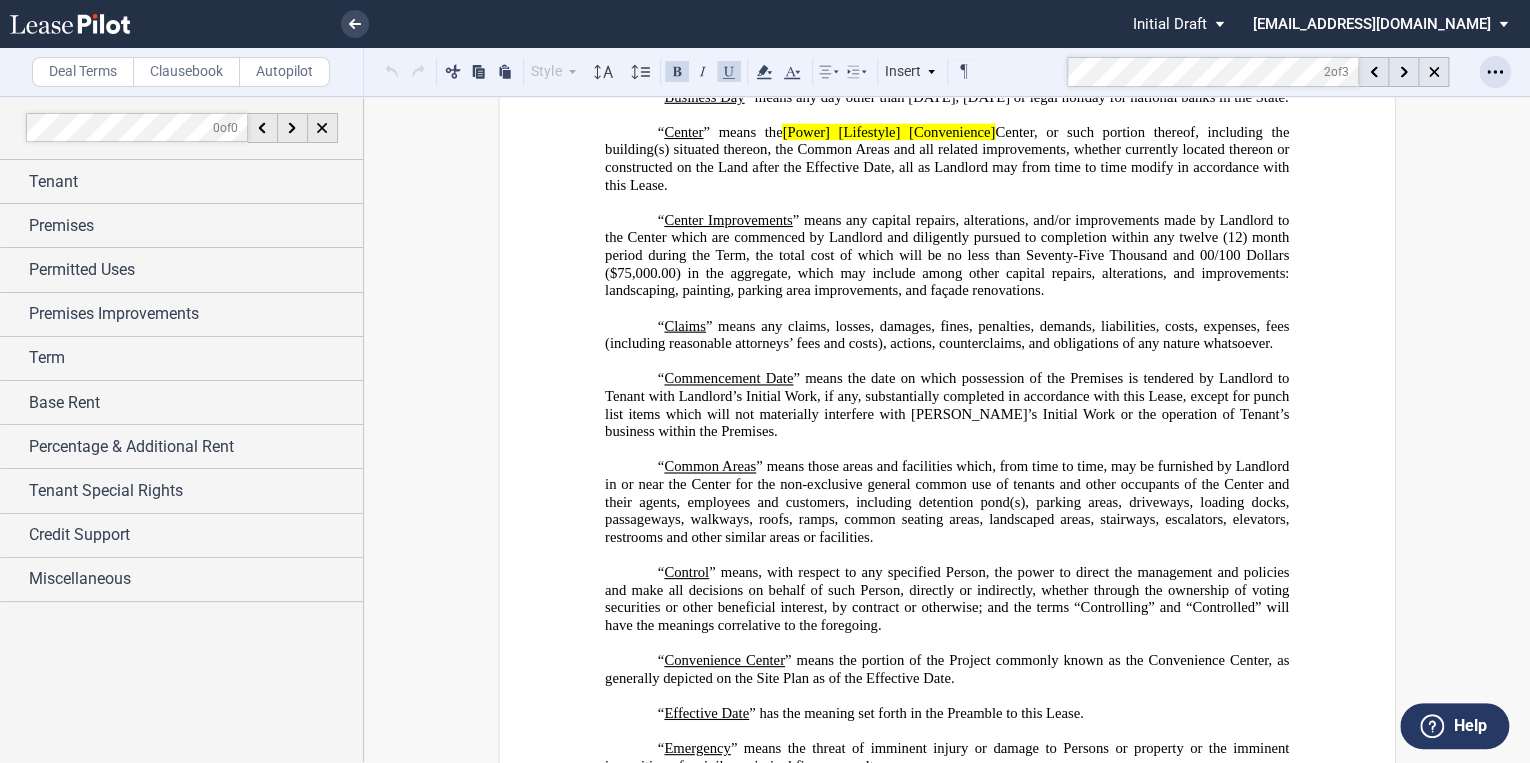 click 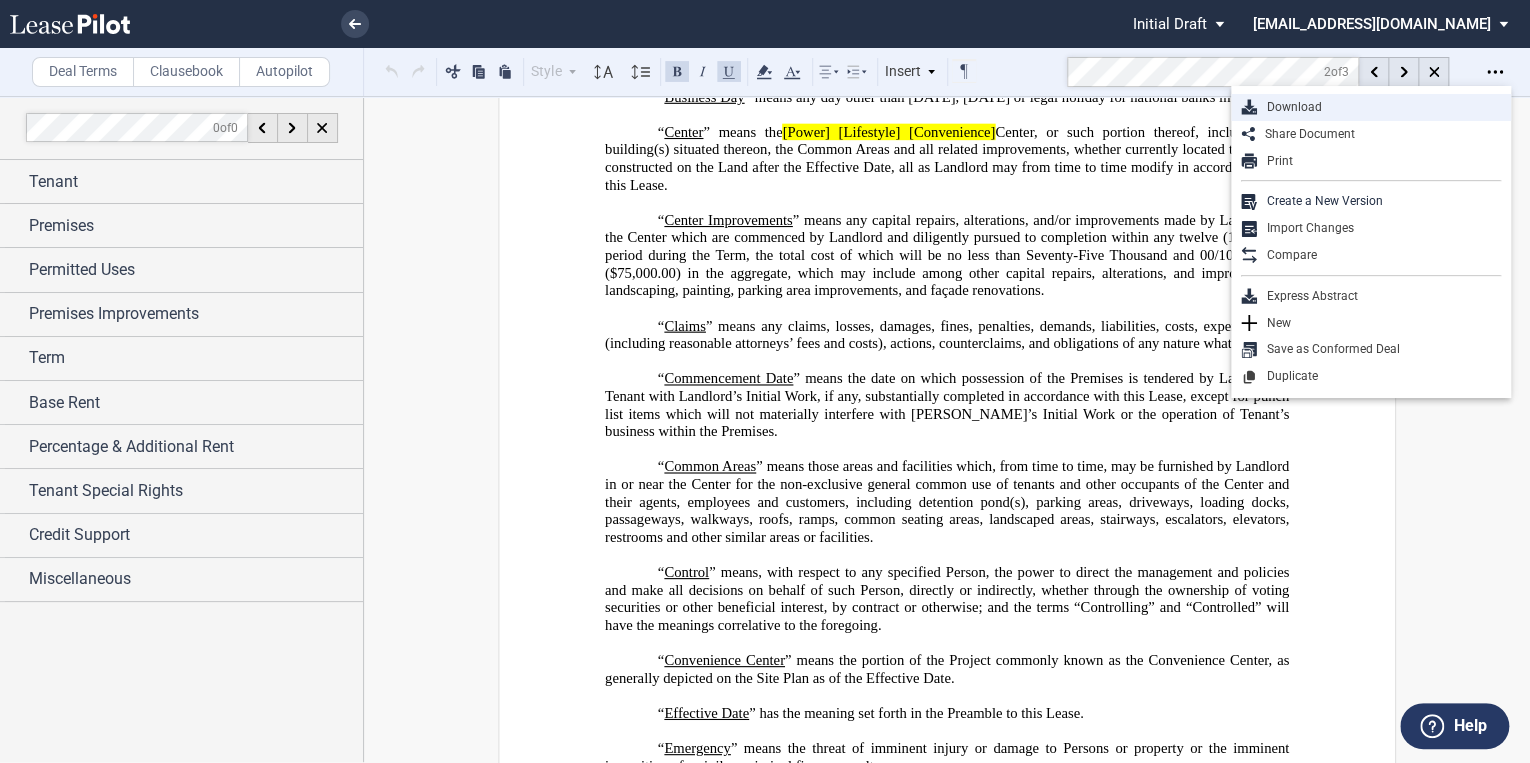click on "Download" at bounding box center (1379, 107) 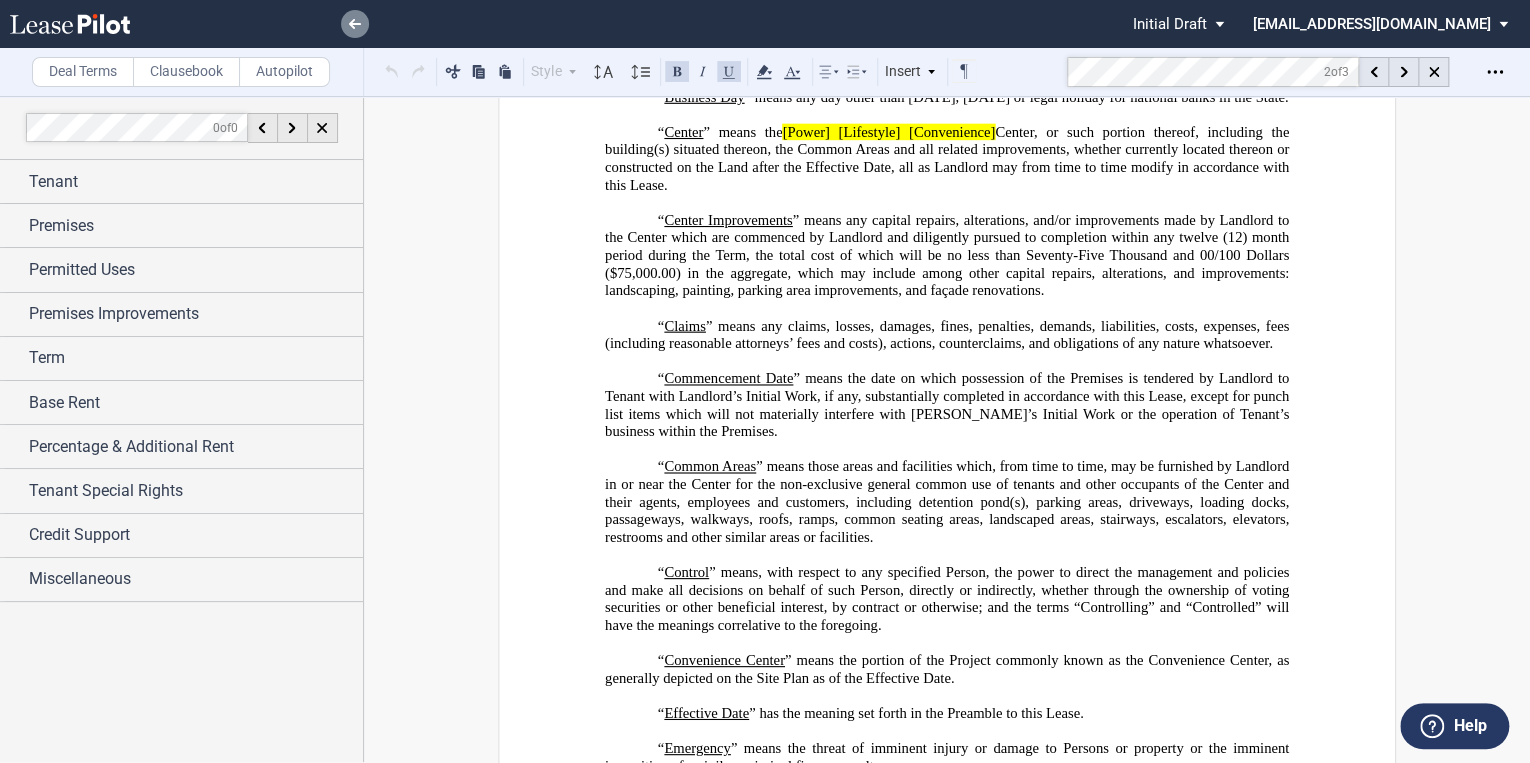 click at bounding box center [355, 24] 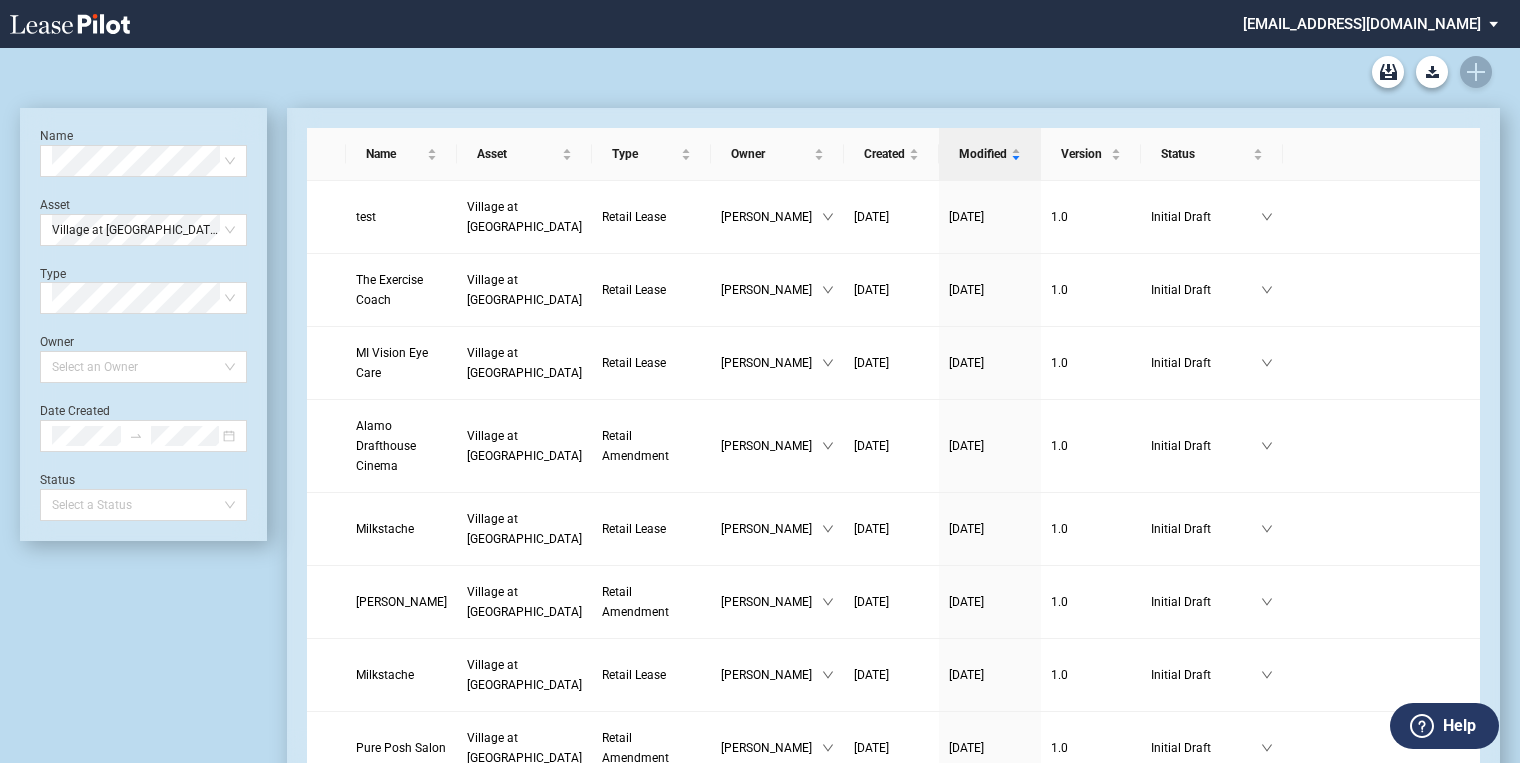 scroll, scrollTop: 0, scrollLeft: 0, axis: both 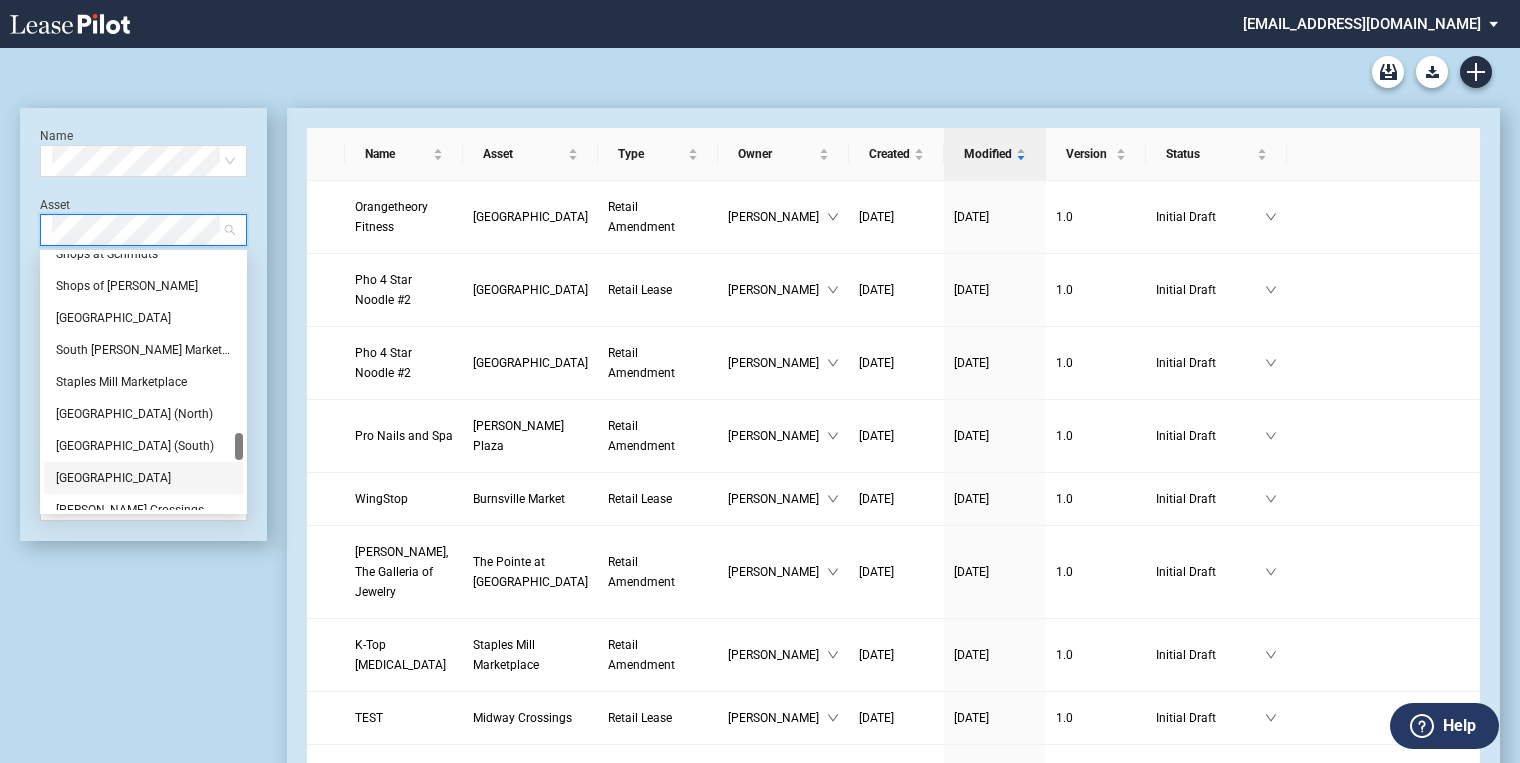 drag, startPoint x: 126, startPoint y: 484, endPoint x: 270, endPoint y: 293, distance: 239.20076 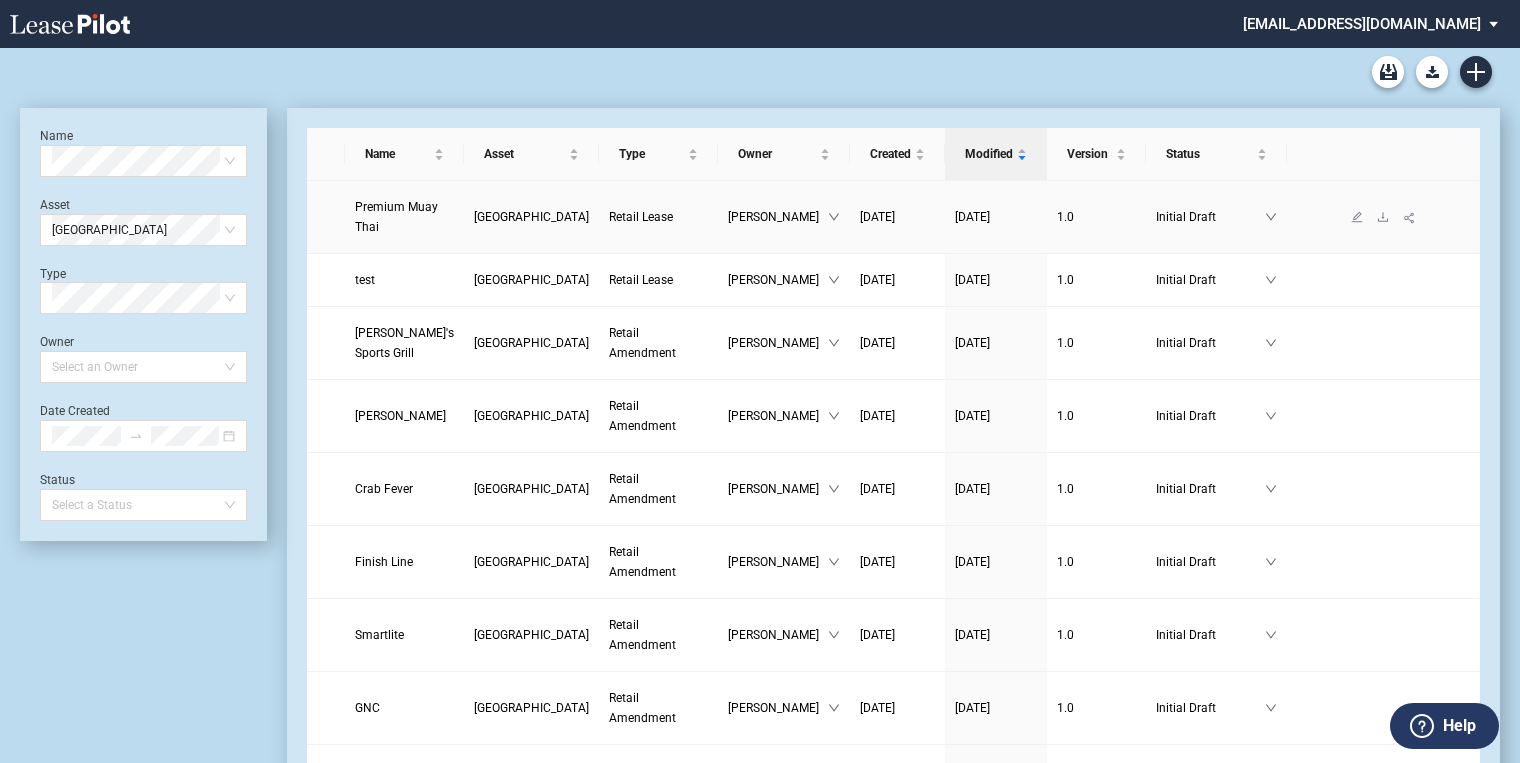 click on "Stones River Town Centre" at bounding box center [531, 217] 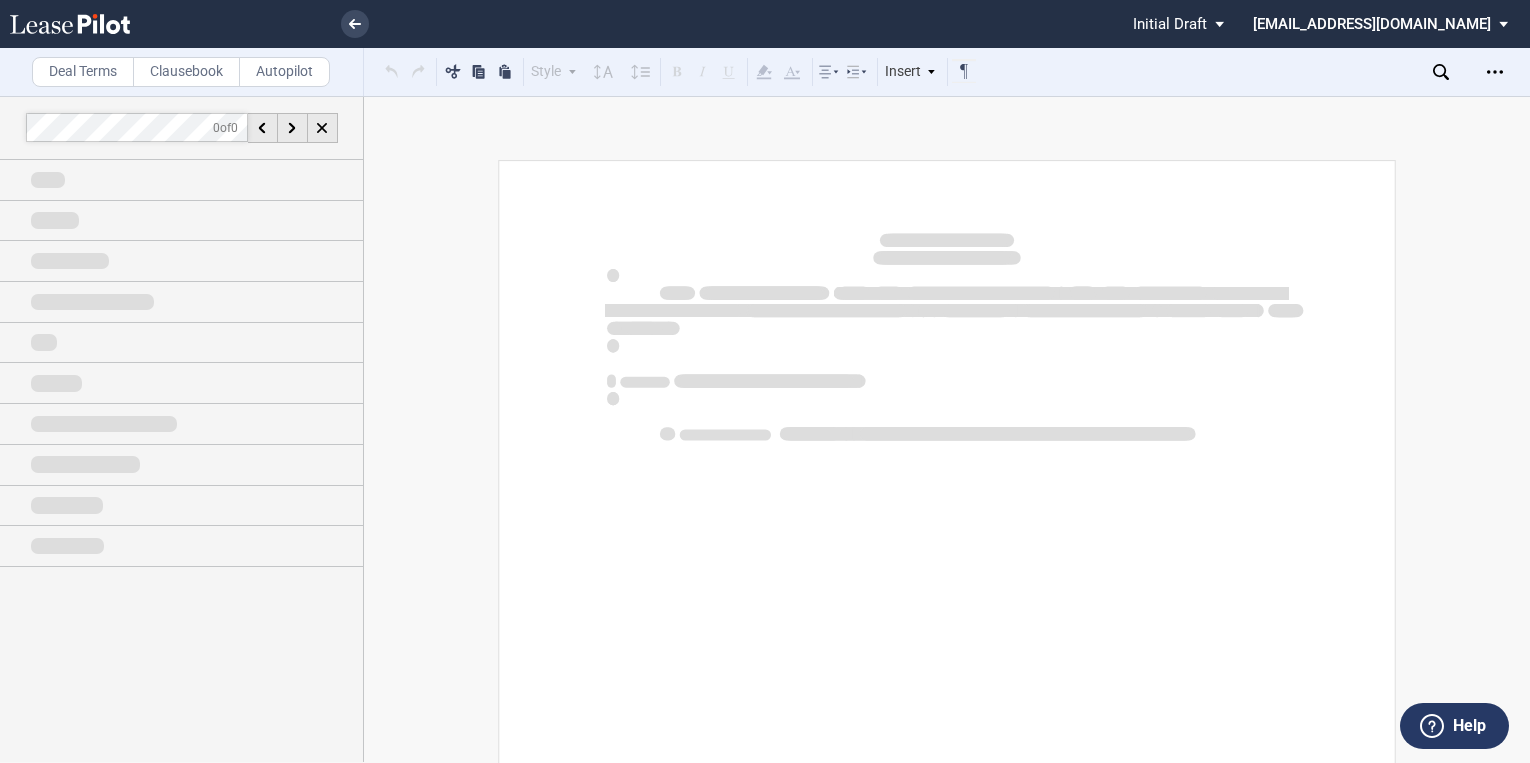 scroll, scrollTop: 0, scrollLeft: 0, axis: both 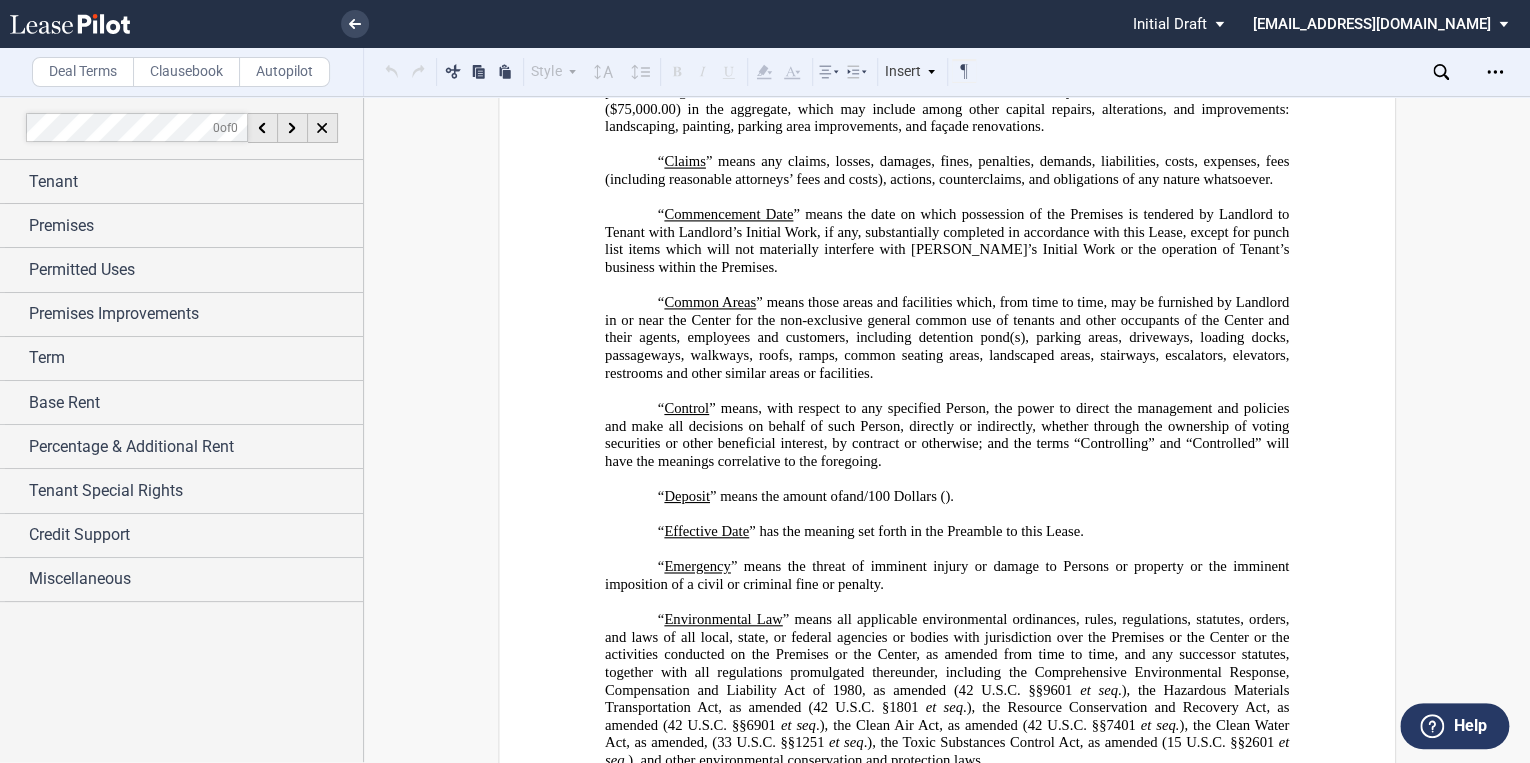 click on "﻿" at bounding box center (947, 144) 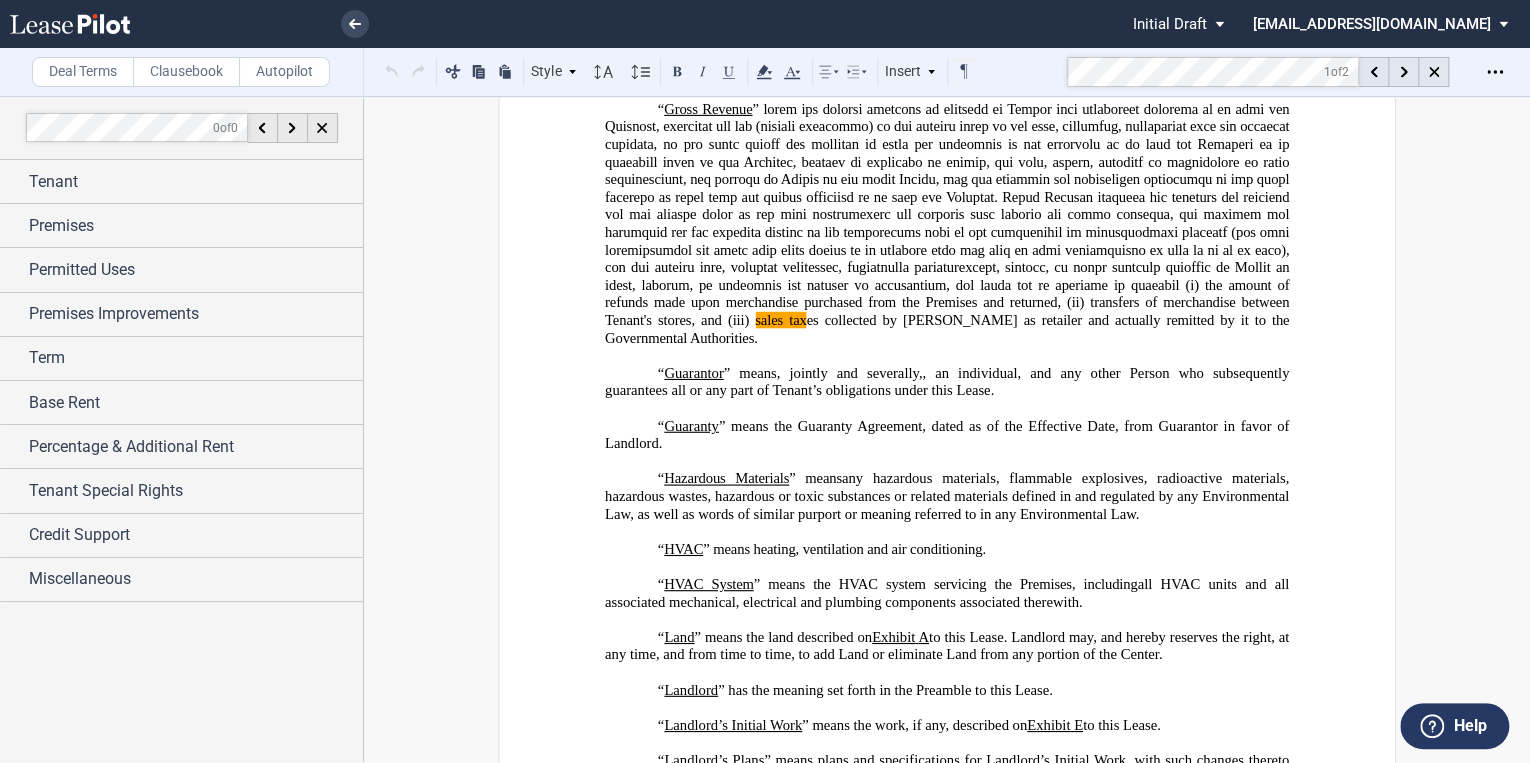 scroll, scrollTop: 2836, scrollLeft: 0, axis: vertical 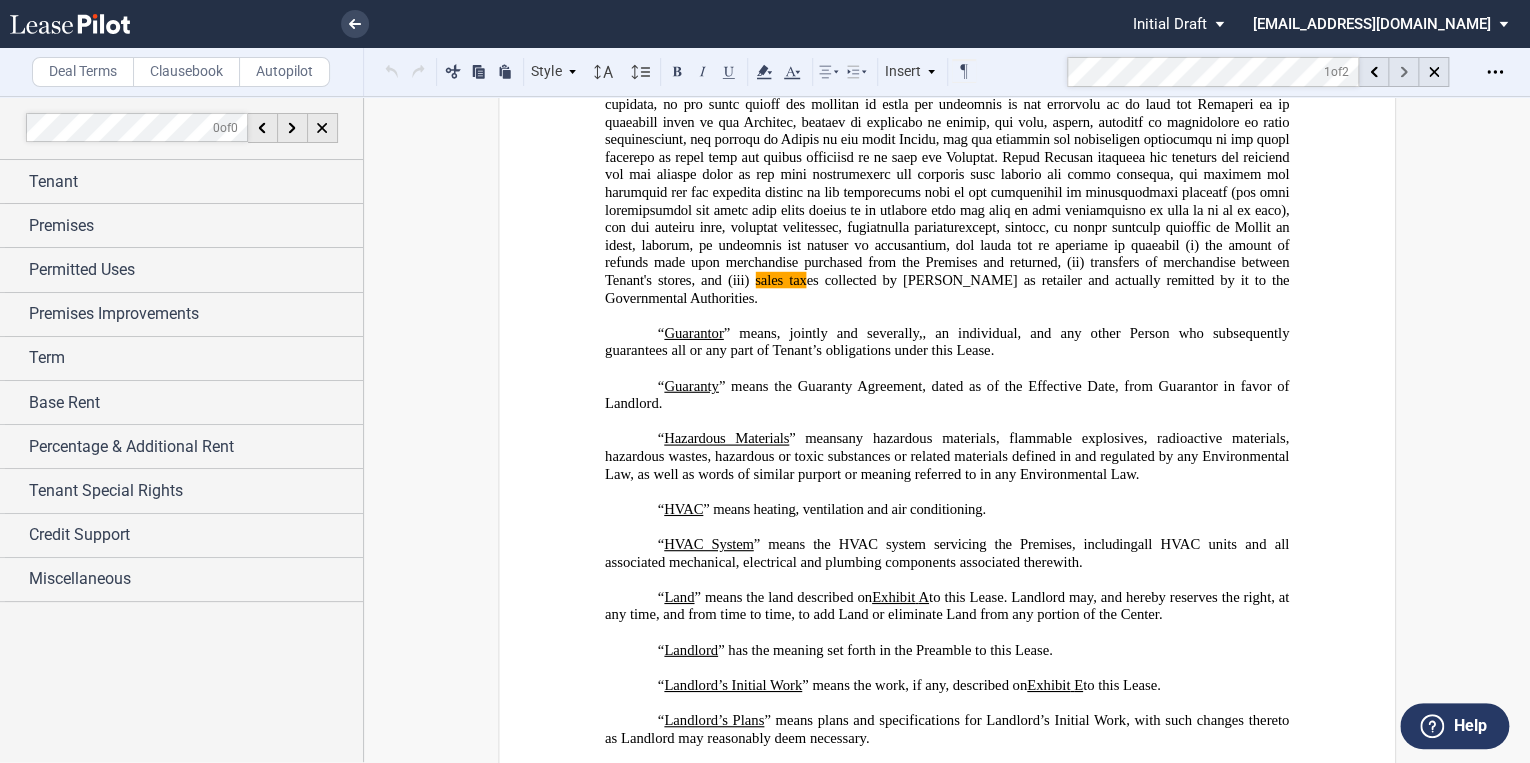 click 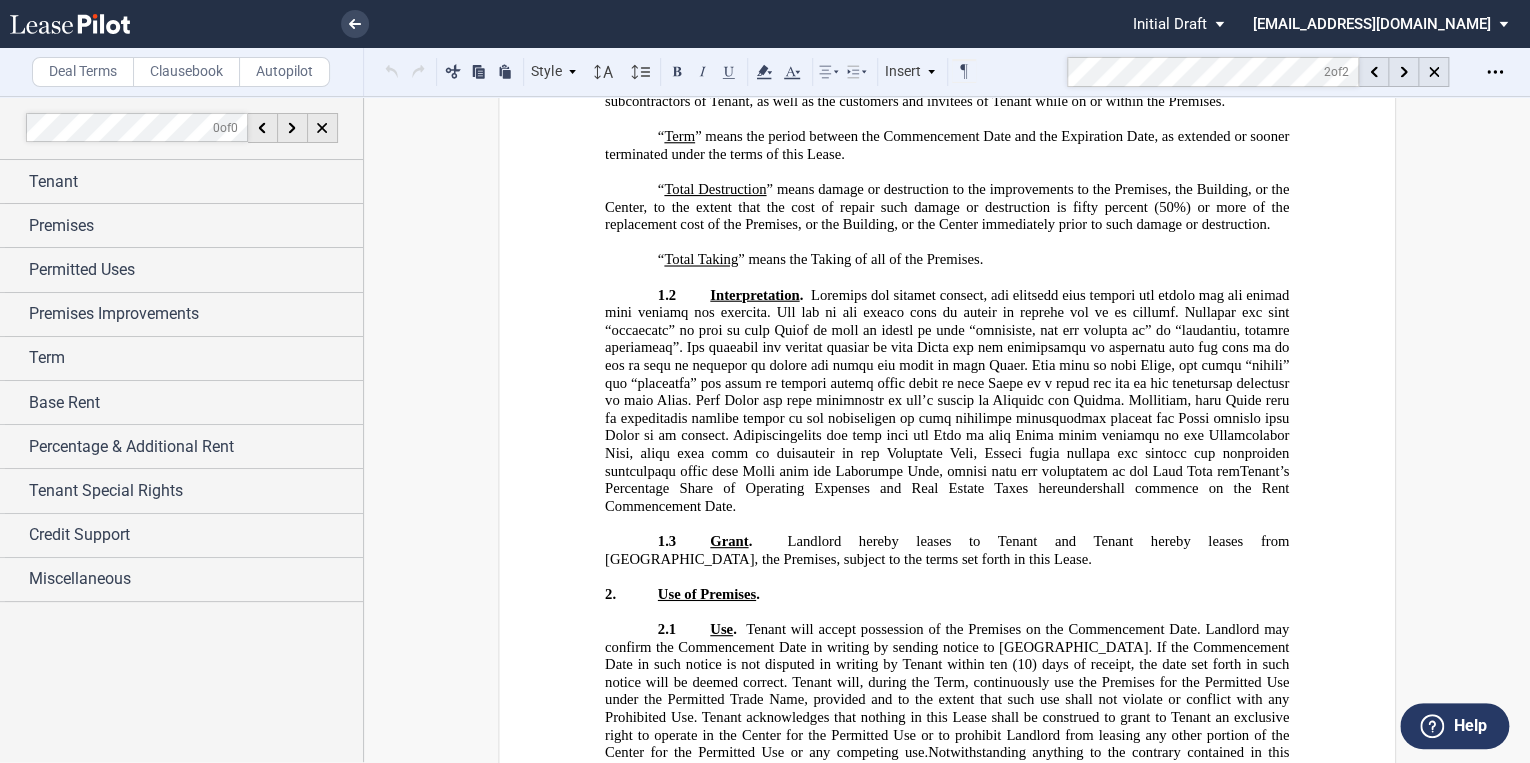 scroll, scrollTop: 9805, scrollLeft: 0, axis: vertical 